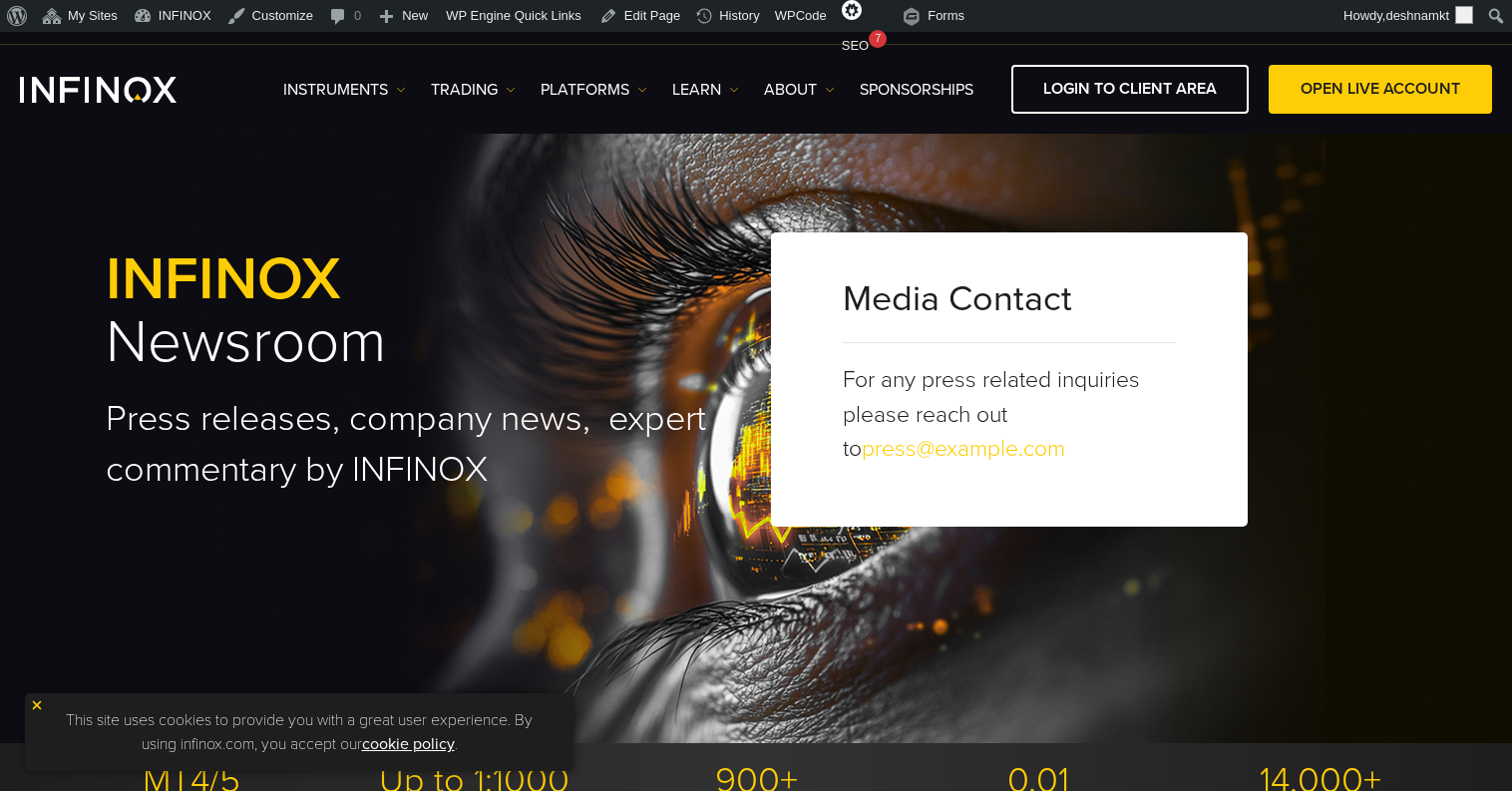scroll, scrollTop: 0, scrollLeft: 0, axis: both 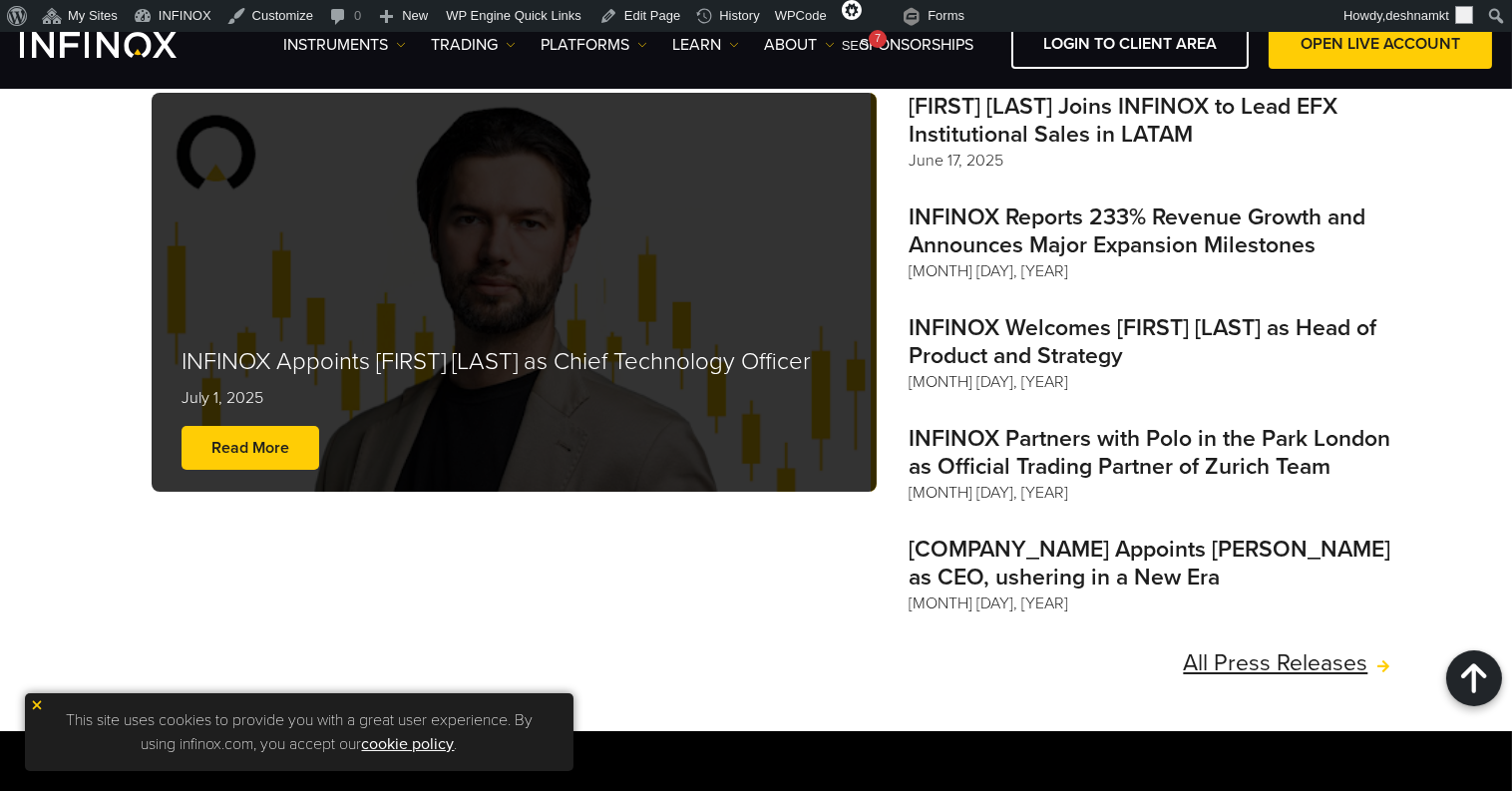 click on "INFINOX Appoints Artem Gonov as Chief Technology Officer
July 1, 2025
Read More" at bounding box center (515, 387) 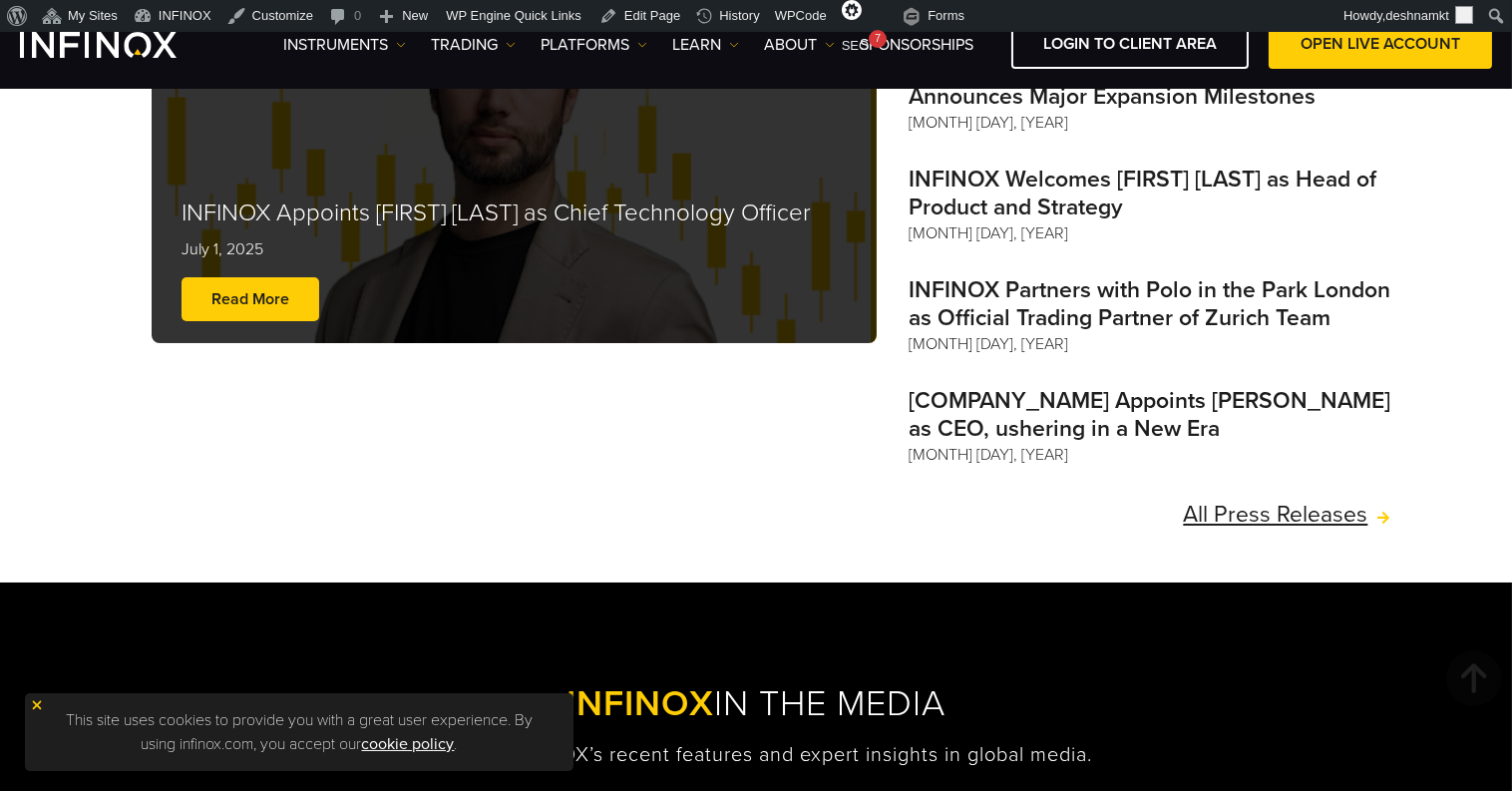 scroll, scrollTop: 1051, scrollLeft: 0, axis: vertical 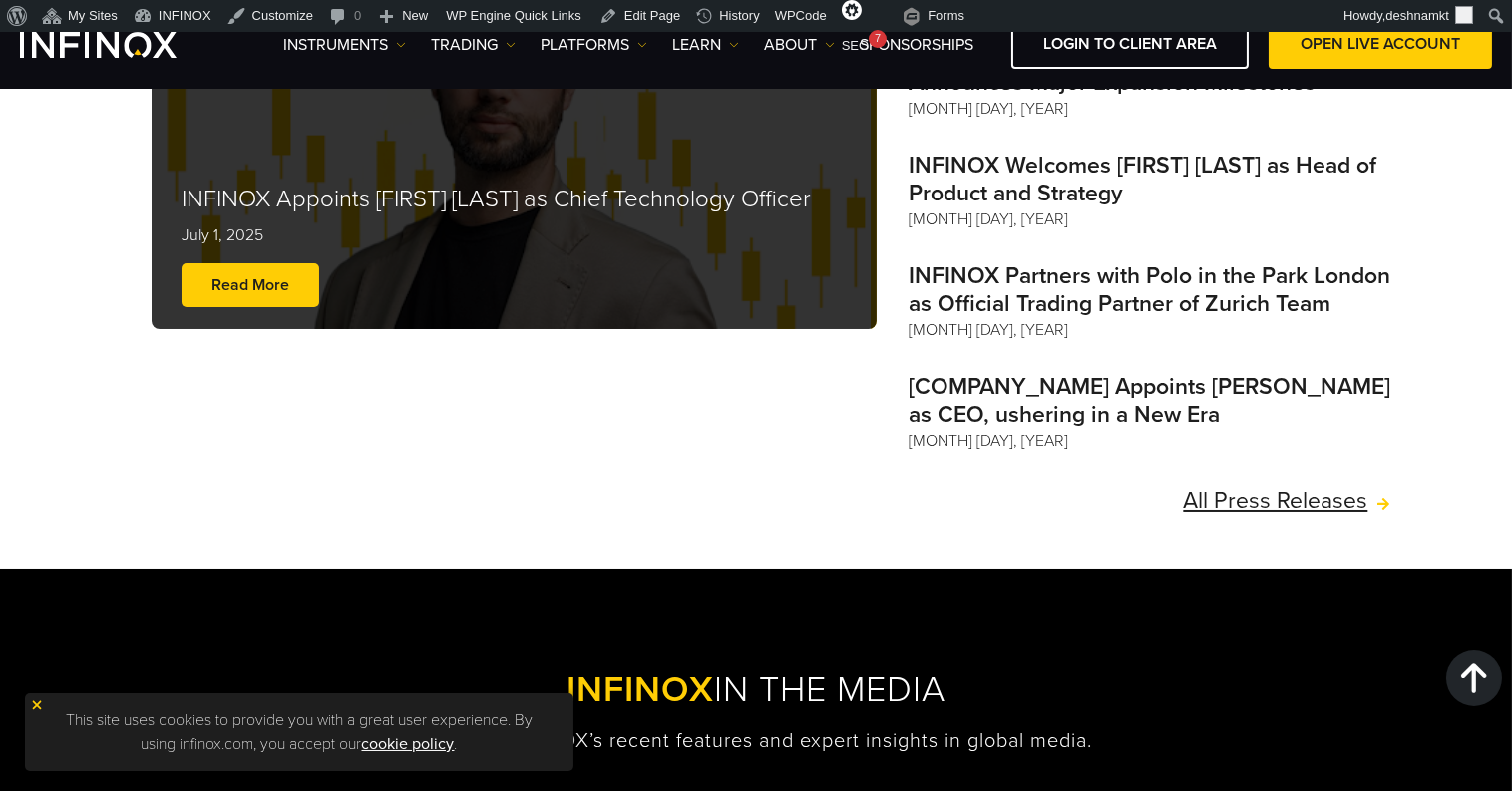 click on "All Press Releases" at bounding box center [1288, 501] 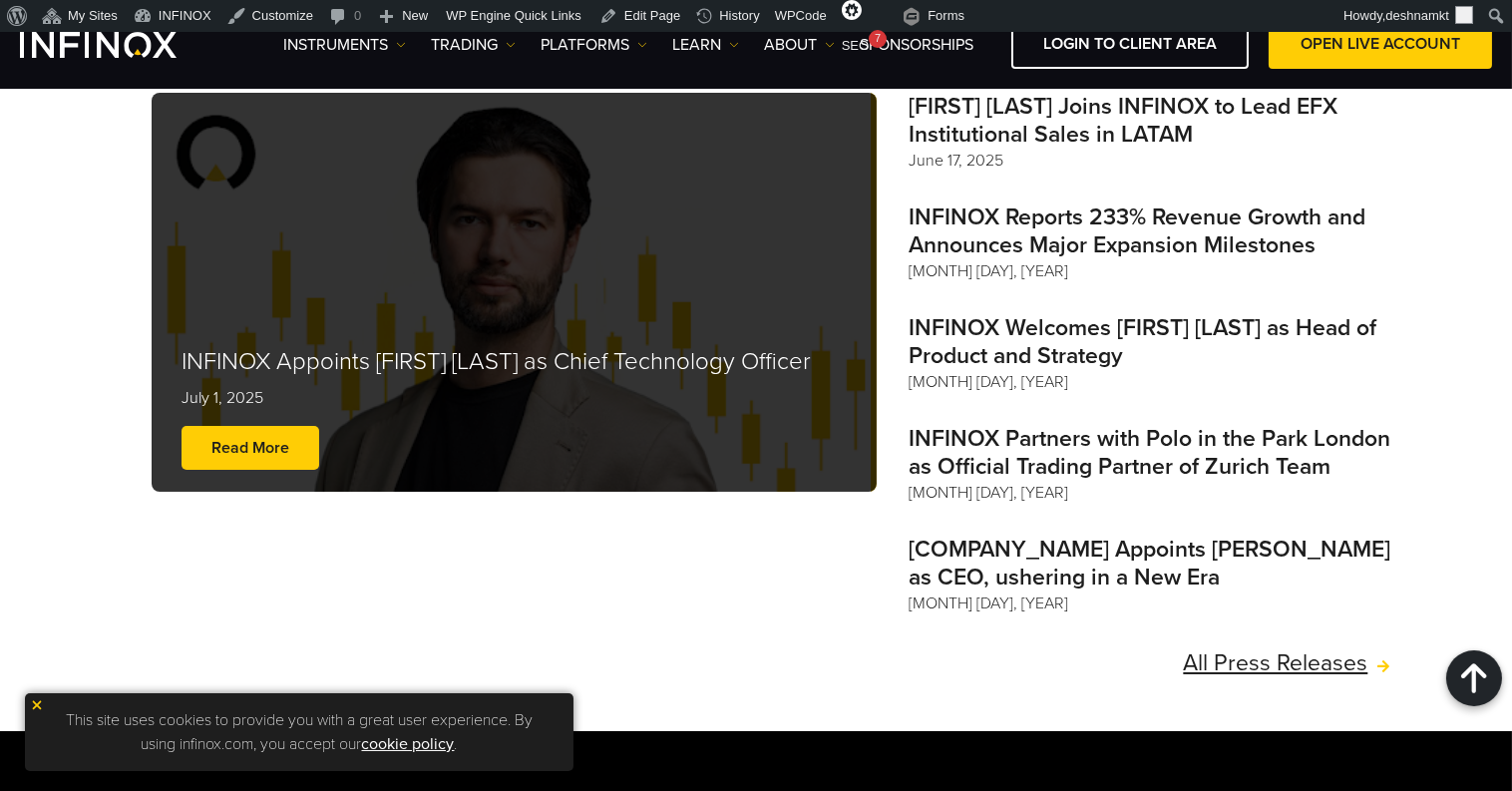 scroll, scrollTop: 891, scrollLeft: 0, axis: vertical 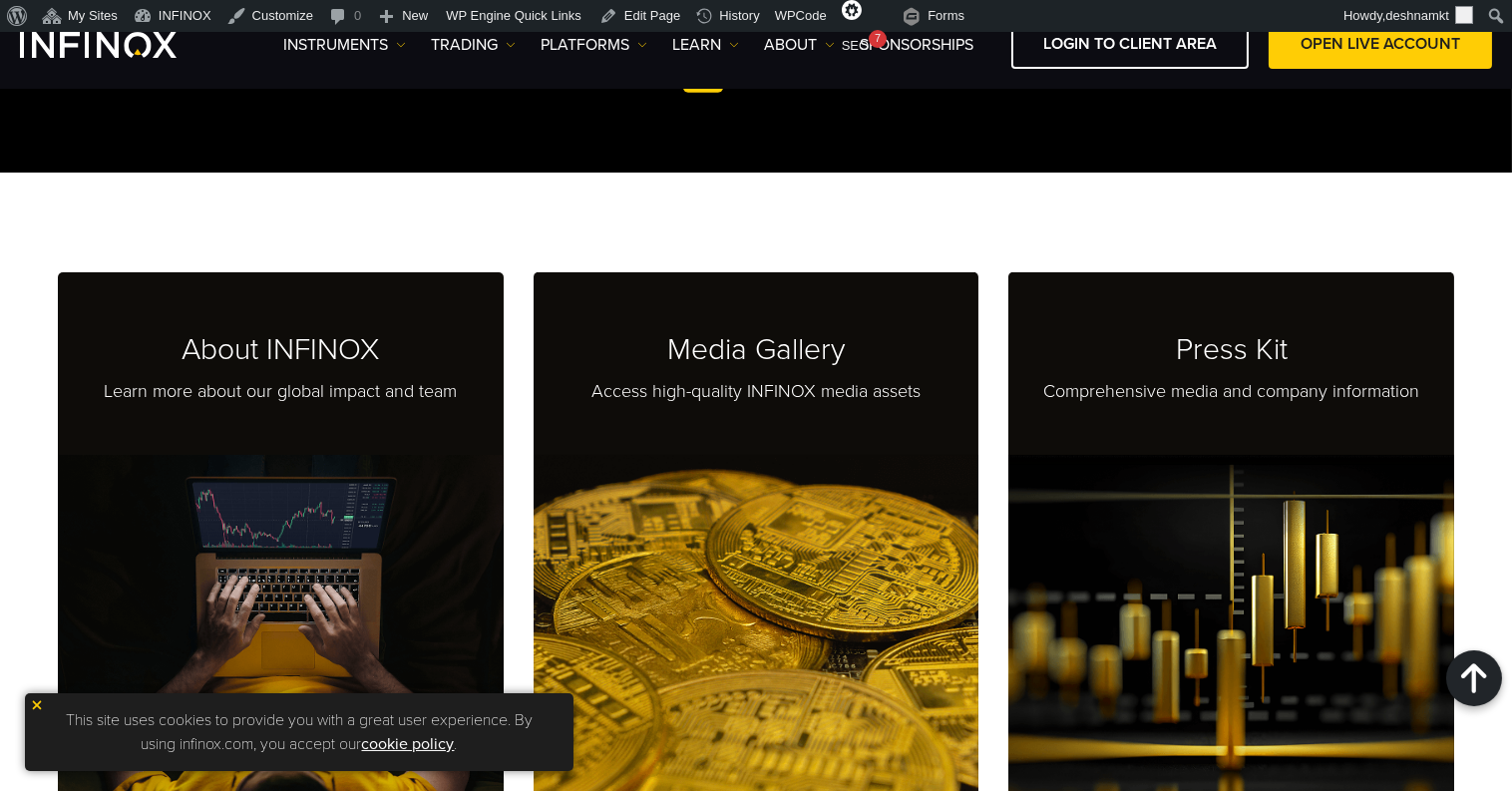 click at bounding box center [756, 652] 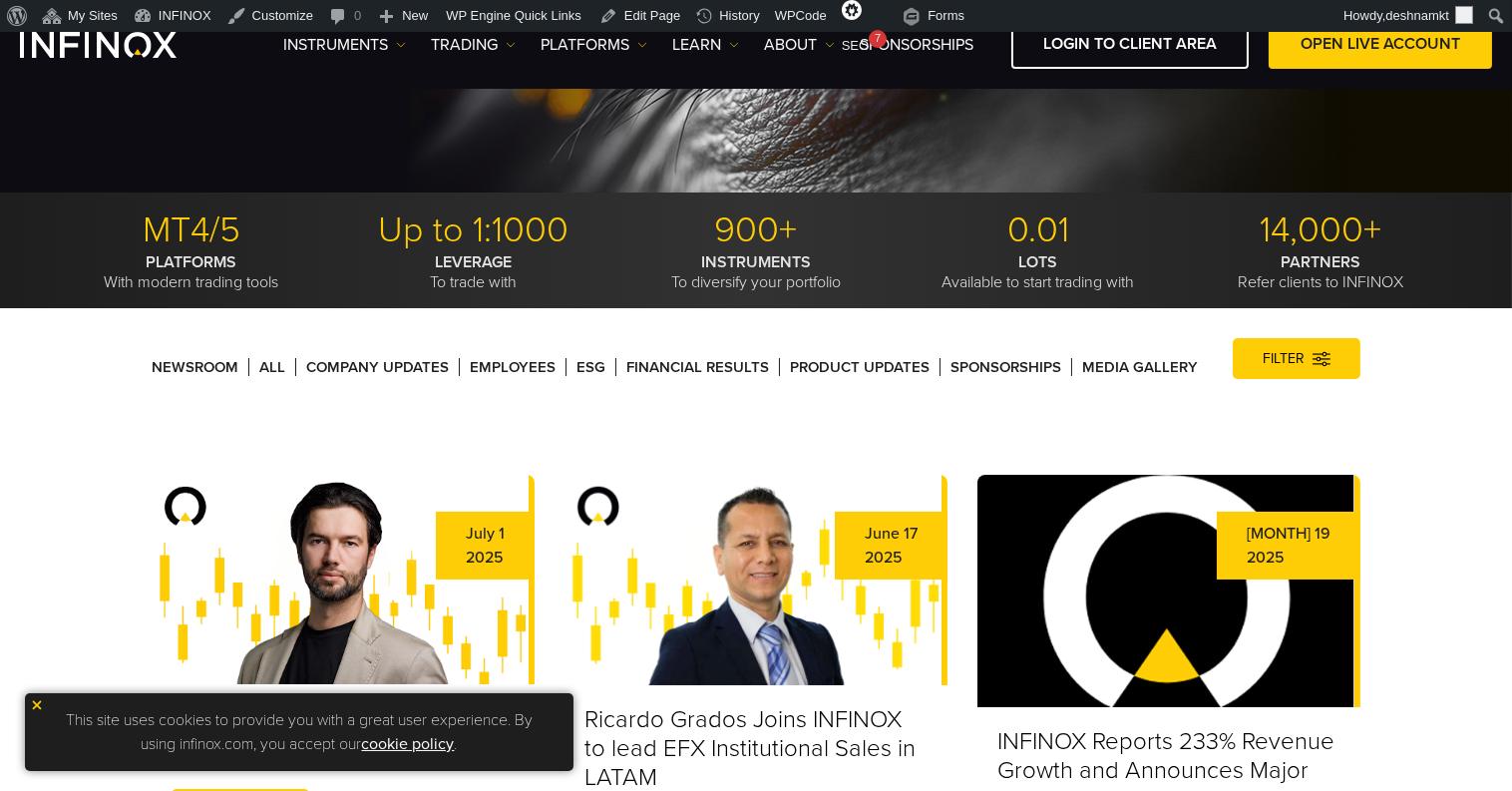 scroll, scrollTop: 593, scrollLeft: 0, axis: vertical 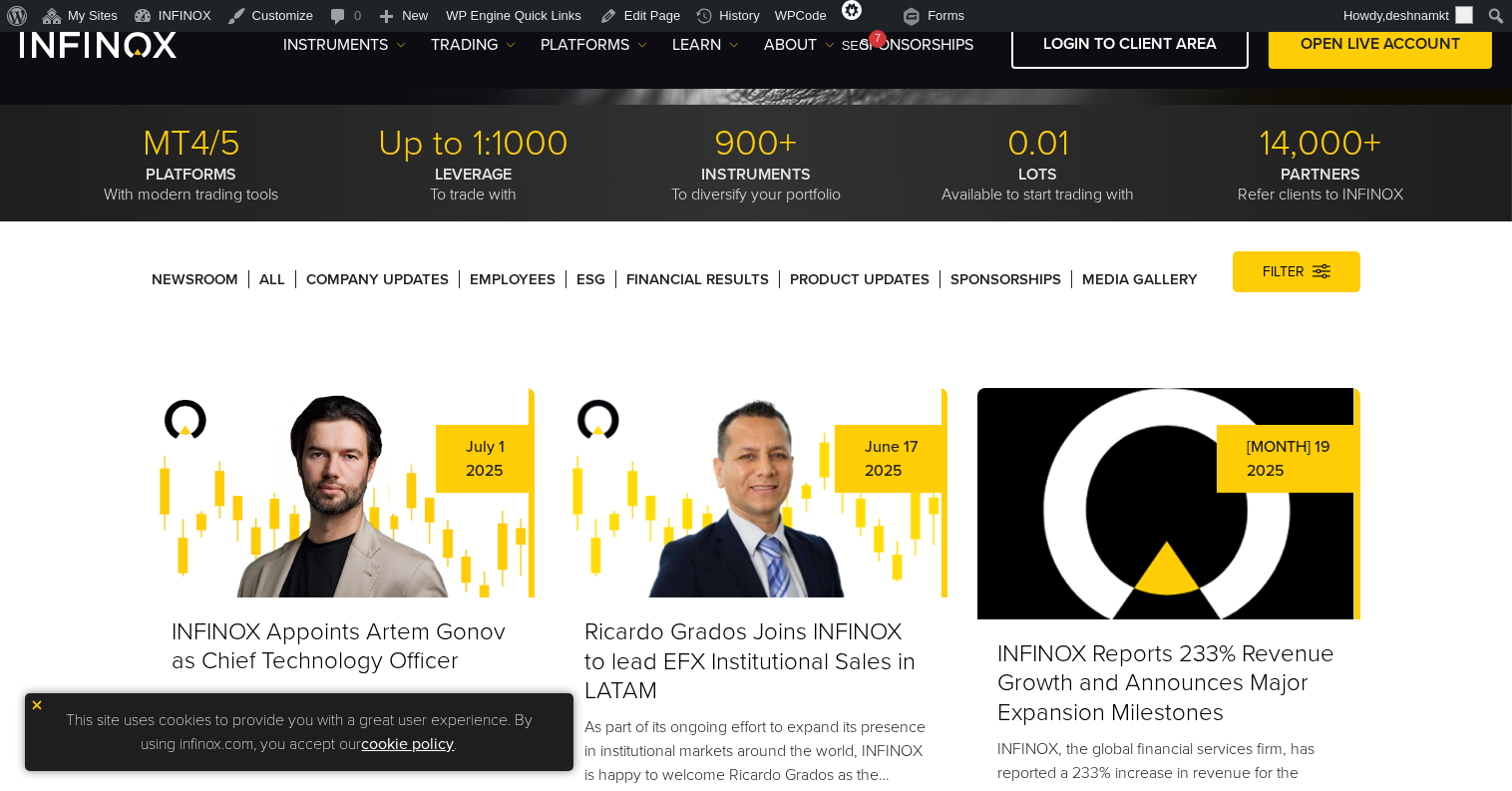 click on "Media Gallery" at bounding box center (1140, 279) 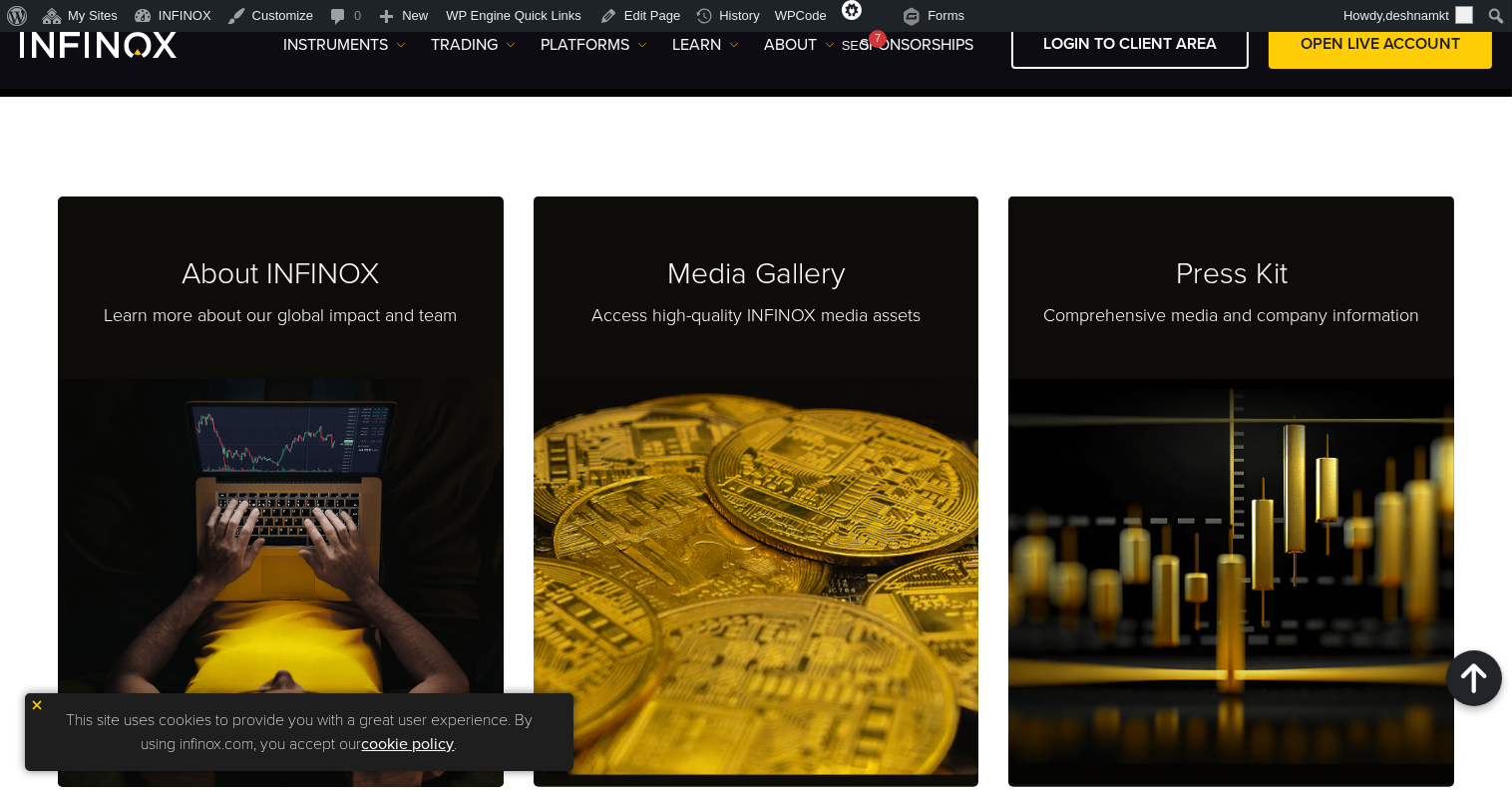 scroll, scrollTop: 3002, scrollLeft: 0, axis: vertical 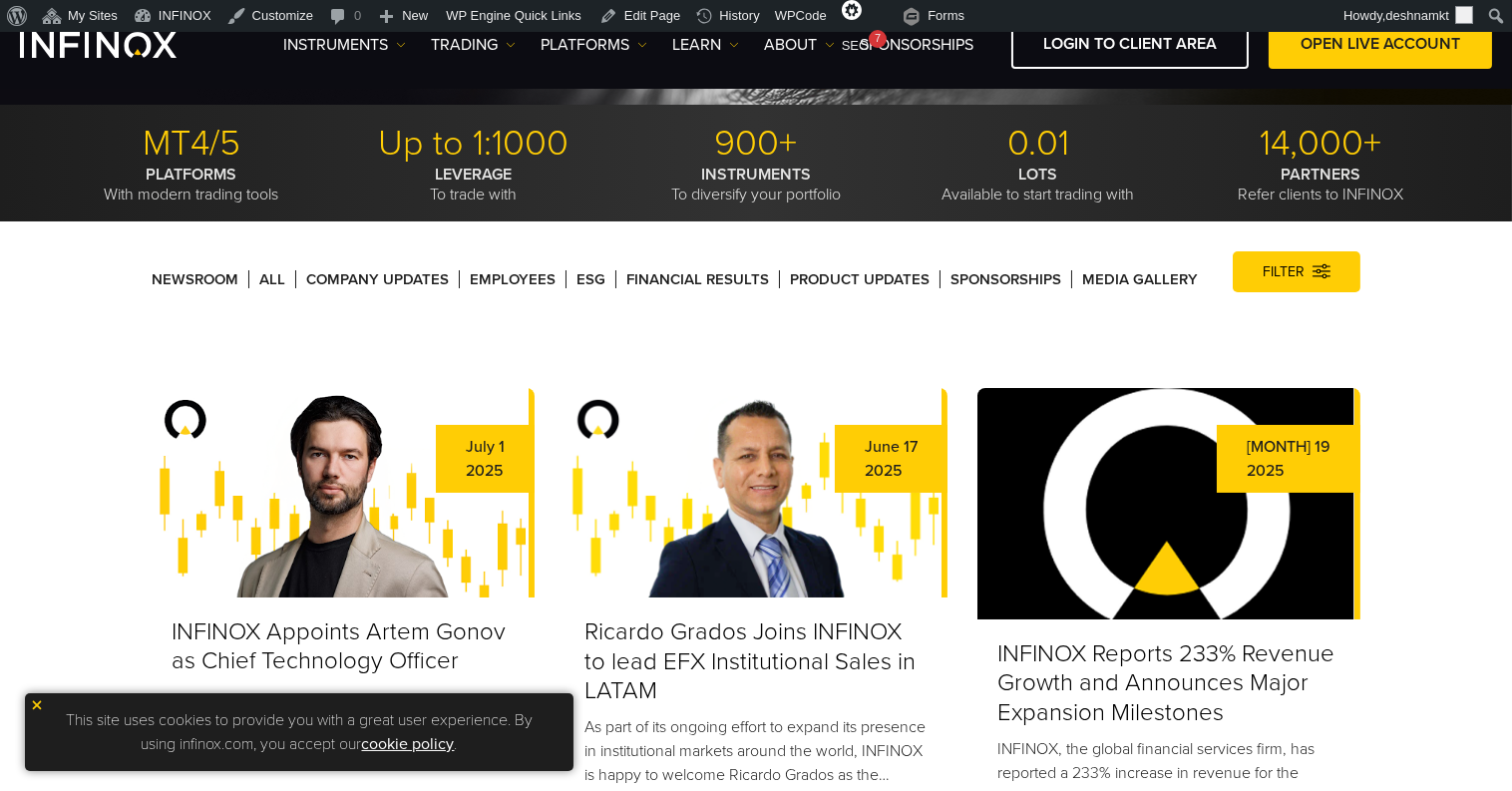 click on "Newsroom" at bounding box center (194, 279) 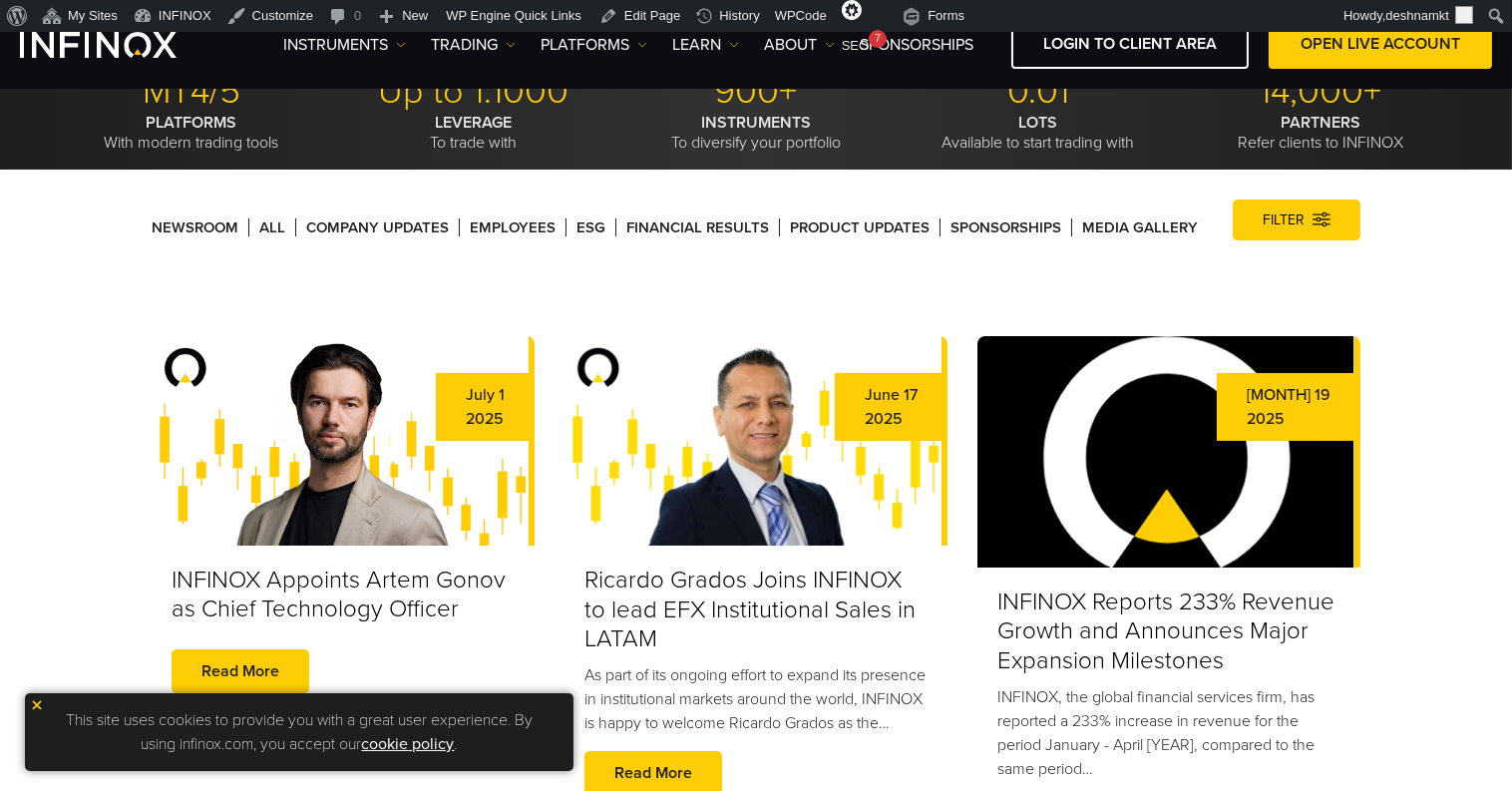 scroll, scrollTop: 644, scrollLeft: 0, axis: vertical 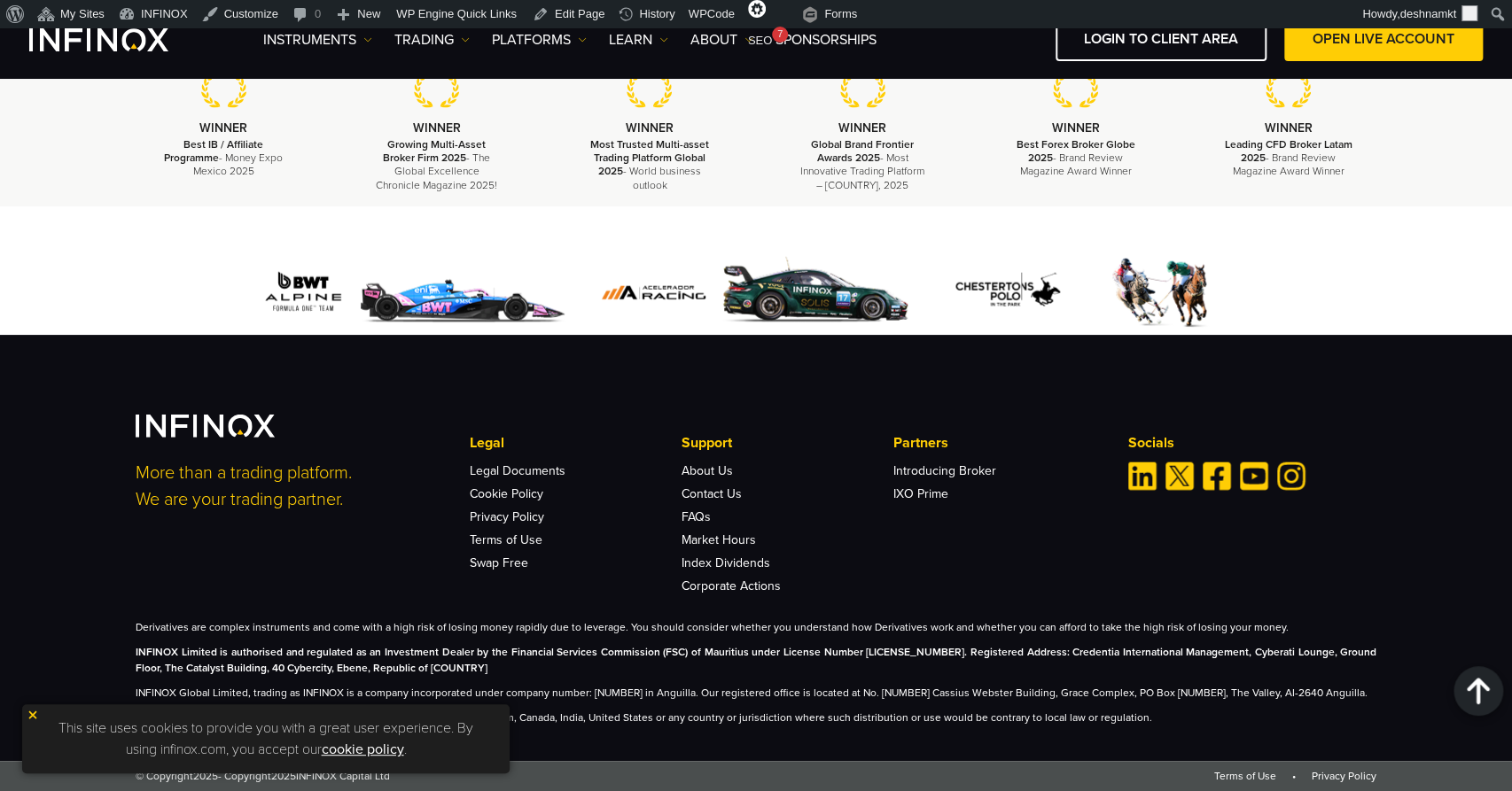 click at bounding box center (33, 715) 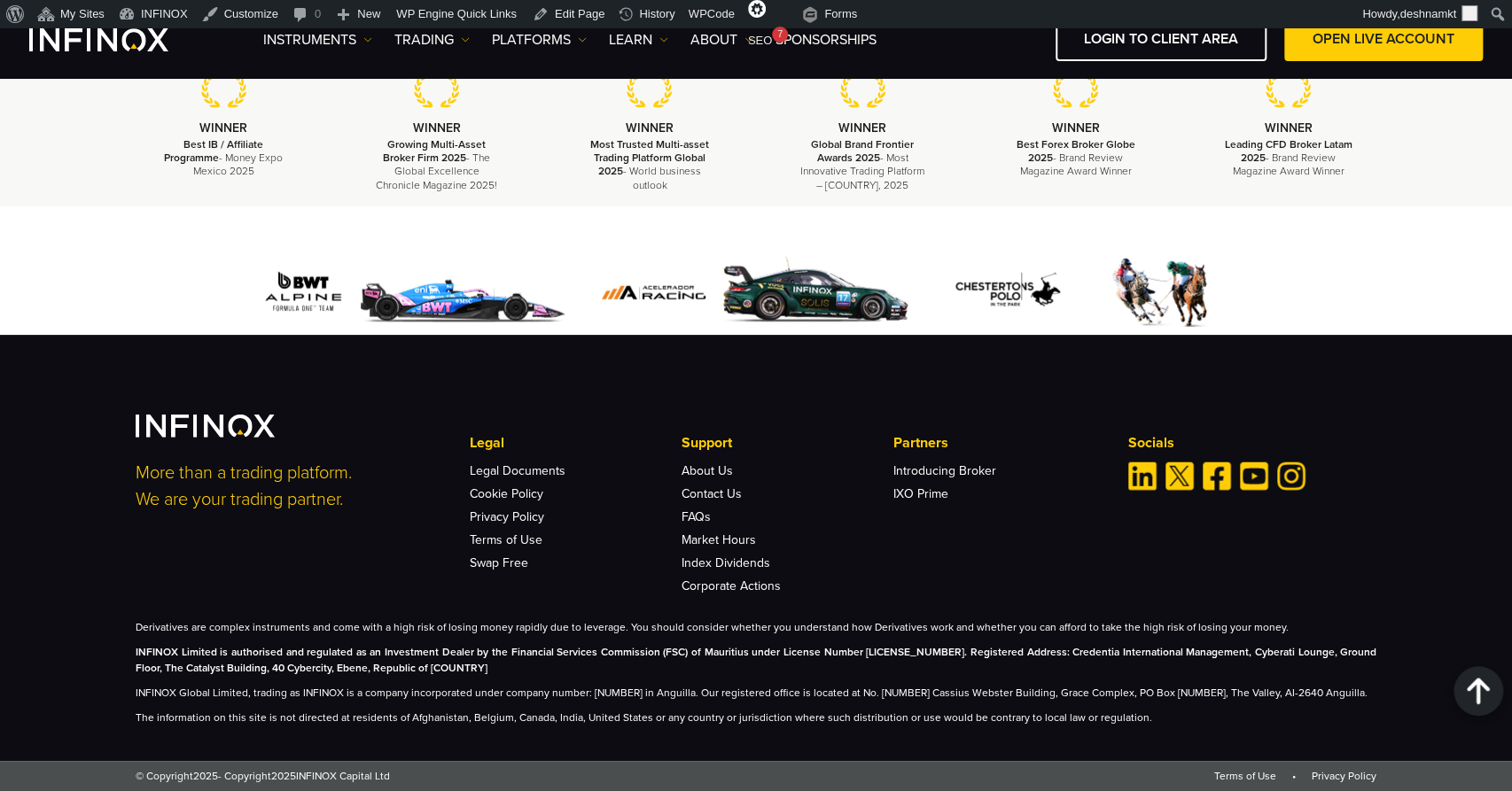 click on "INFINOX Global Limited, trading as INFINOX is a company incorporated under company number: [NUMBER] in Anguilla. Our registered office is located at No. [NUMBER] Cassius Webster Building, Grace Complex, PO Box [NUMBER], The Valley, AI-2640 Anguilla." at bounding box center (756, 693) 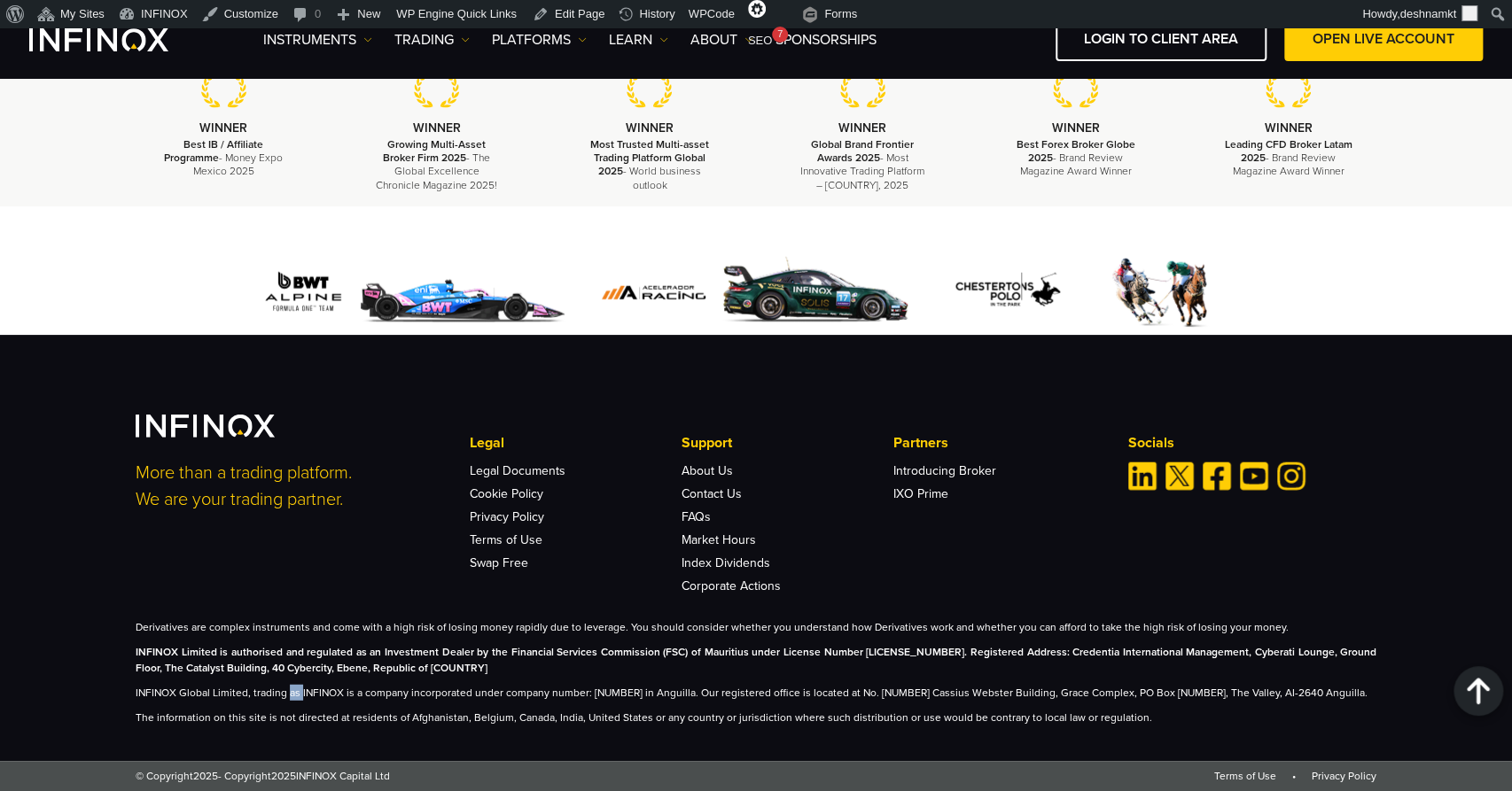 click on "INFINOX Global Limited, trading as INFINOX is a company incorporated under company number: A000001246 in Anguilla. Our registered office is located at No. 9 Cassius Webster Building, Grace Complex, PO Box 1330, The Valley, AI-2640 Anguilla." at bounding box center [756, 693] 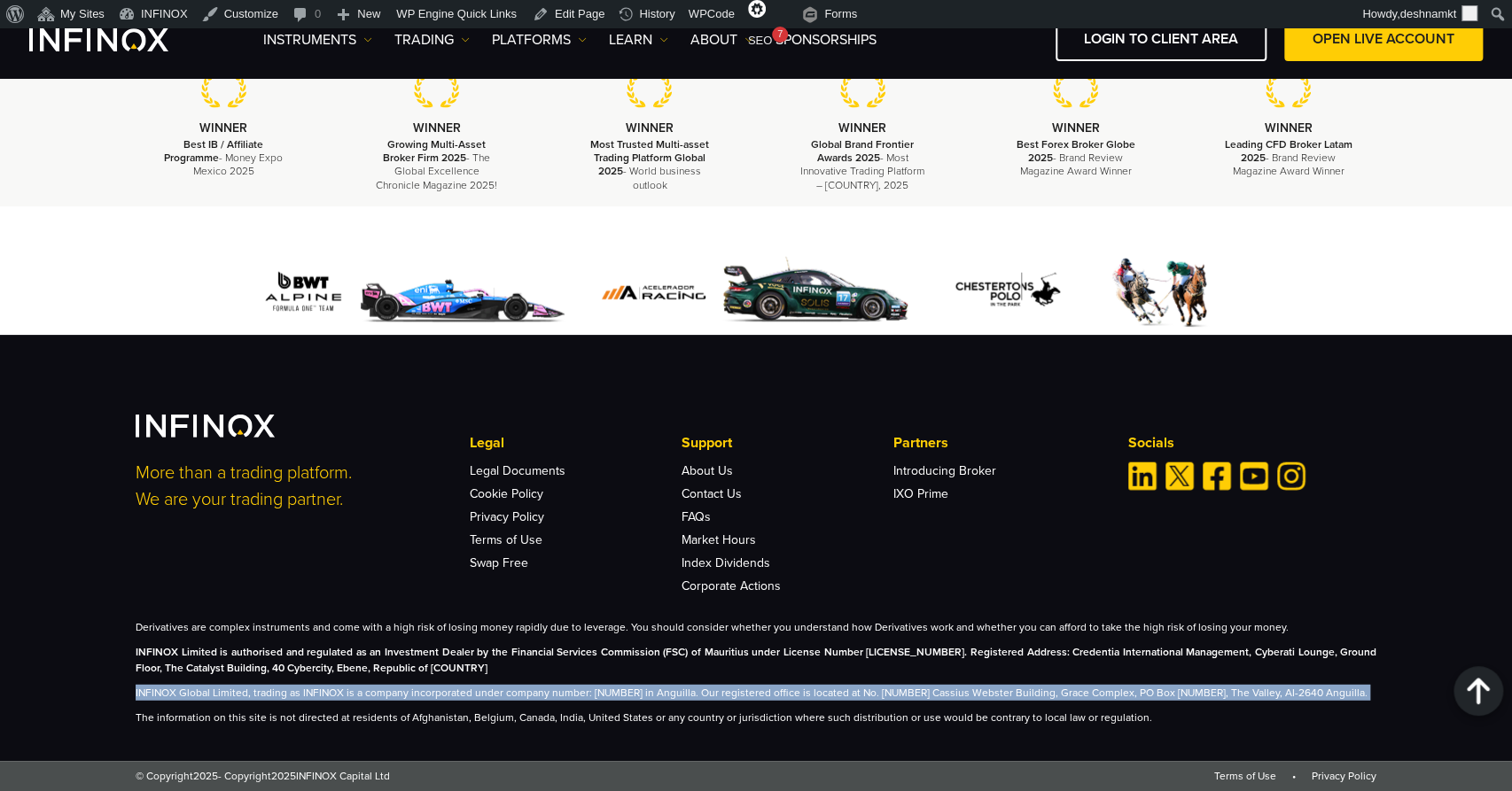 click on "INFINOX Global Limited, trading as INFINOX is a company incorporated under company number: A000001246 in Anguilla. Our registered office is located at No. 9 Cassius Webster Building, Grace Complex, PO Box 1330, The Valley, AI-2640 Anguilla." at bounding box center [756, 693] 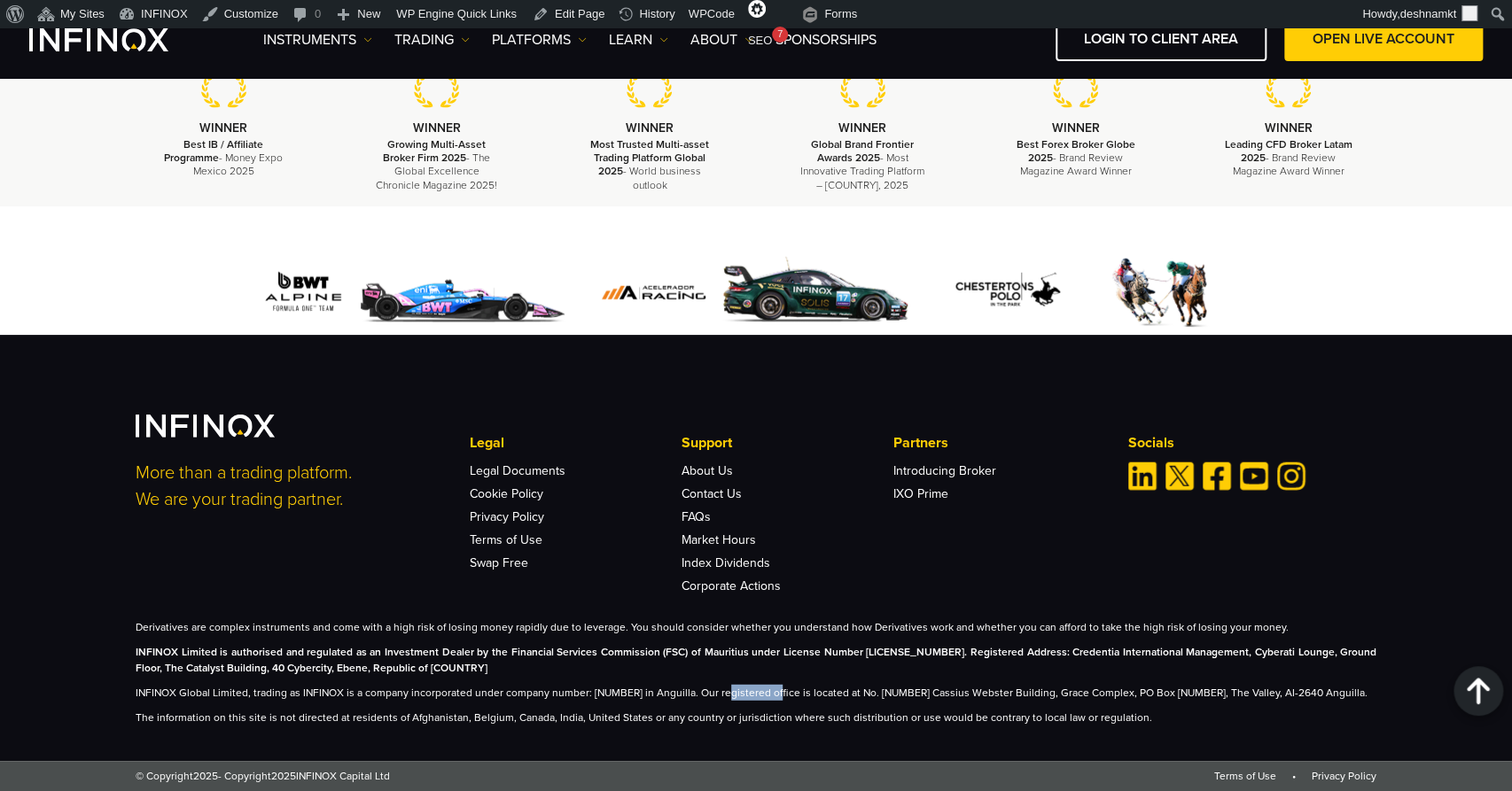 click on "Derivatives are complex instruments and come with a high risk of losing money rapidly due to leverage. You should consider whether you understand how Derivatives work and whether you can afford to take the high risk of losing your money.
INFINOX Limited is authorised and regulated as an Investment Dealer by the Financial Services Commission (FSC) of Mauritius under License Number GB20025832. Registered Address: Credentia International Management, Cyberati Lounge, Ground Floor, The Catalyst Building, 40 Cybercity, Ebene, Republic of Mauritius
INFINOX Global Limited, trading as INFINOX is a company incorporated under company number: A000001246 in Anguilla. Our registered office is located at No. 9 Cassius Webster Building, Grace Complex, PO Box 1330, The Valley, AI-2640 Anguilla." at bounding box center (756, 672) 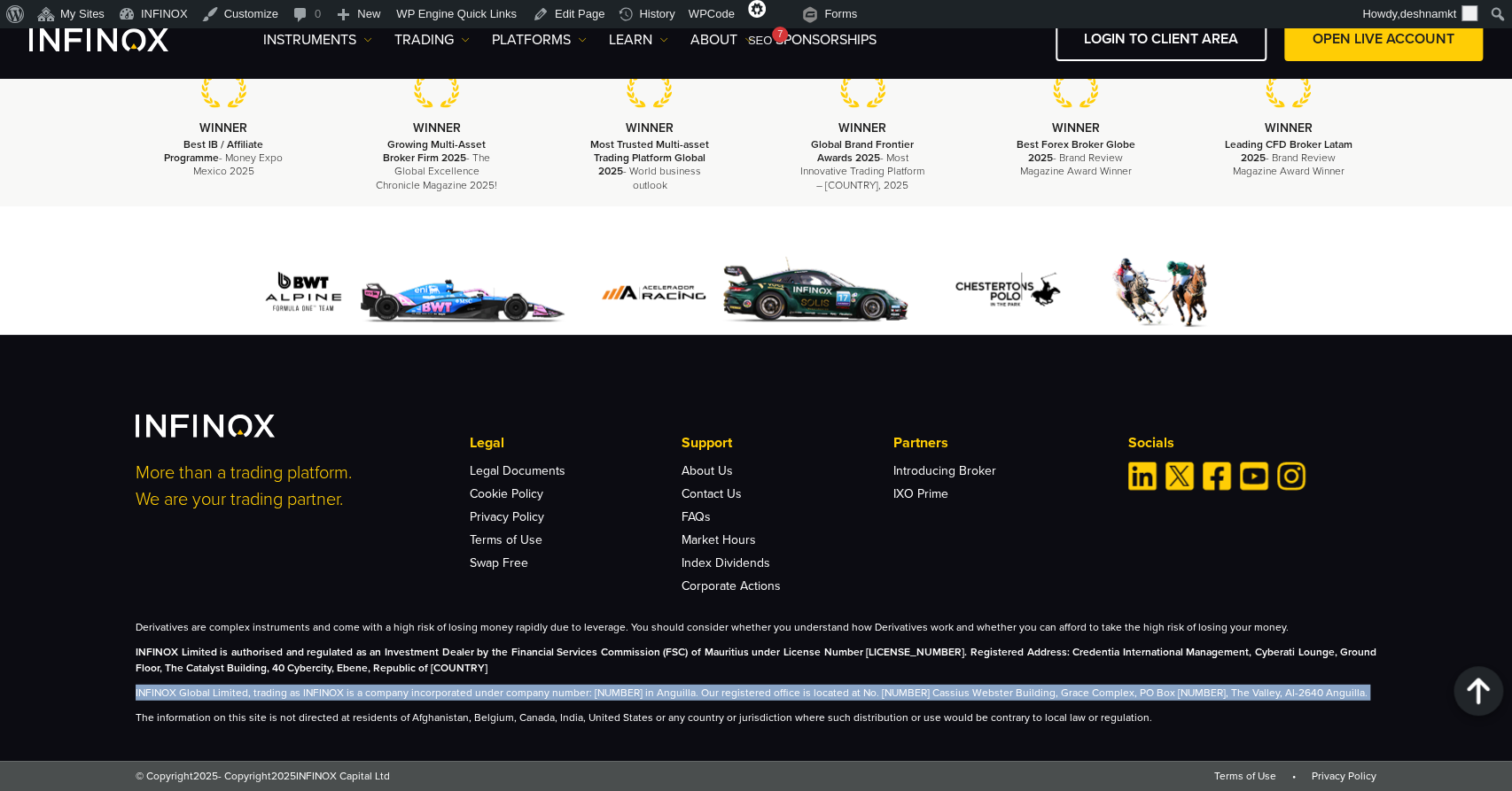 click on "Derivatives are complex instruments and come with a high risk of losing money rapidly due to leverage. You should consider whether you understand how Derivatives work and whether you can afford to take the high risk of losing your money.
INFINOX Limited is authorised and regulated as an Investment Dealer by the Financial Services Commission (FSC) of Mauritius under License Number GB20025832. Registered Address: Credentia International Management, Cyberati Lounge, Ground Floor, The Catalyst Building, 40 Cybercity, Ebene, Republic of Mauritius
INFINOX Global Limited, trading as INFINOX is a company incorporated under company number: A000001246 in Anguilla. Our registered office is located at No. 9 Cassius Webster Building, Grace Complex, PO Box 1330, The Valley, AI-2640 Anguilla." at bounding box center [756, 672] 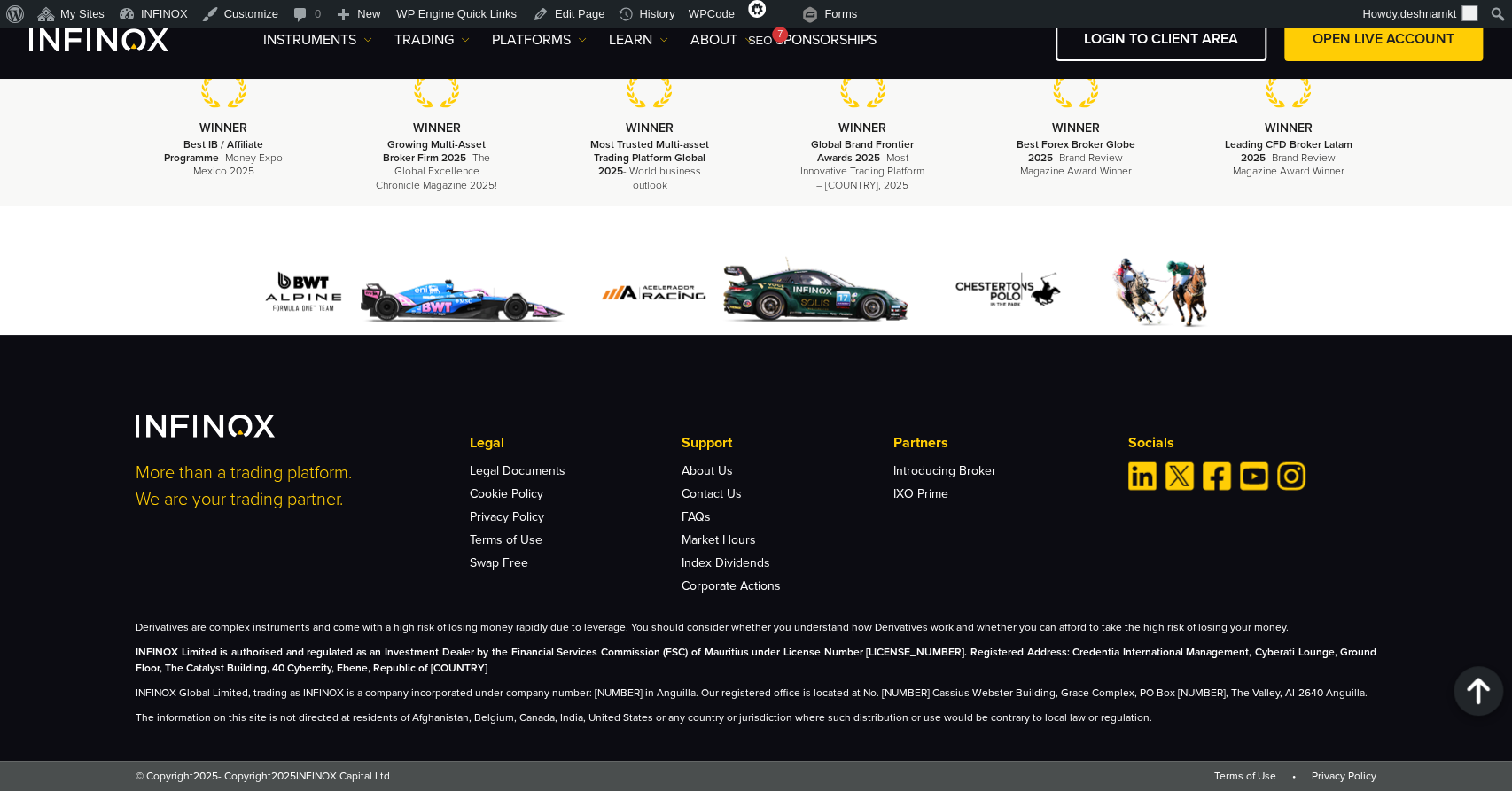 click on "INFINOX Global Limited, trading as INFINOX is a company incorporated under company number: A000001246 in Anguilla. Our registered office is located at No. 9 Cassius Webster Building, Grace Complex, PO Box 1330, The Valley, AI-2640 Anguilla." at bounding box center (756, 693) 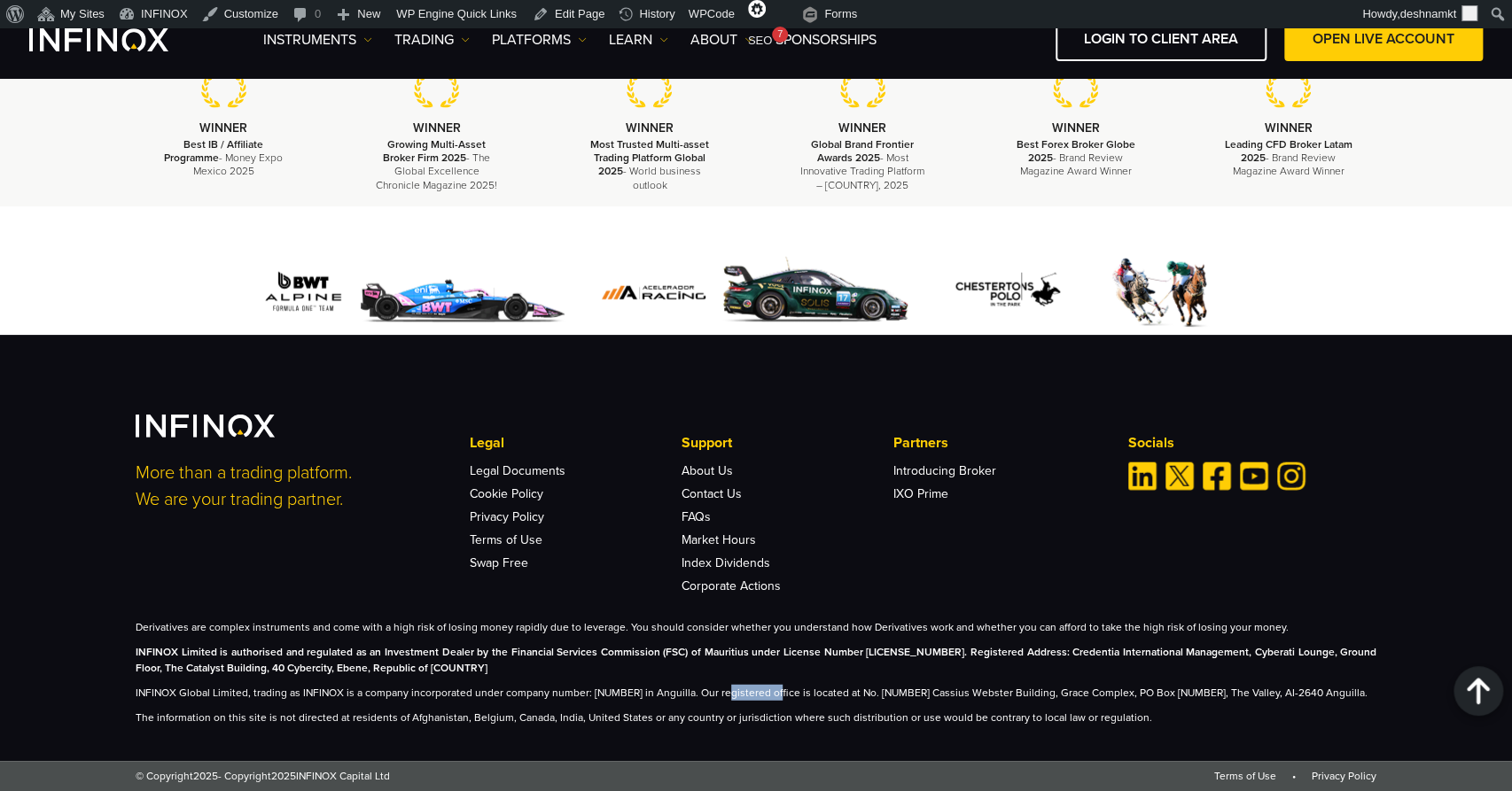 click on "INFINOX Global Limited, trading as INFINOX is a company incorporated under company number: A000001246 in Anguilla. Our registered office is located at No. 9 Cassius Webster Building, Grace Complex, PO Box 1330, The Valley, AI-2640 Anguilla." at bounding box center [756, 693] 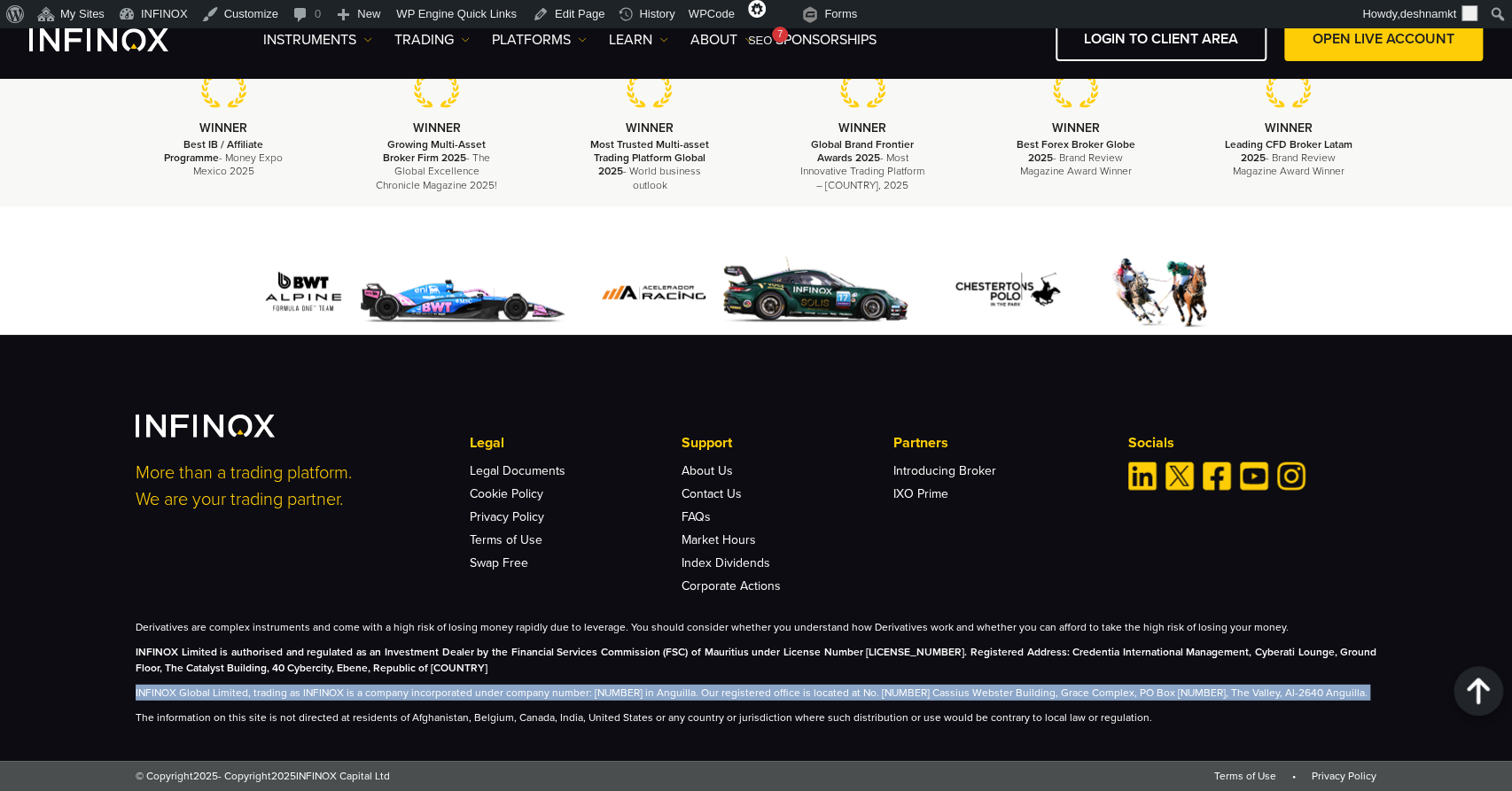 scroll, scrollTop: 0, scrollLeft: 0, axis: both 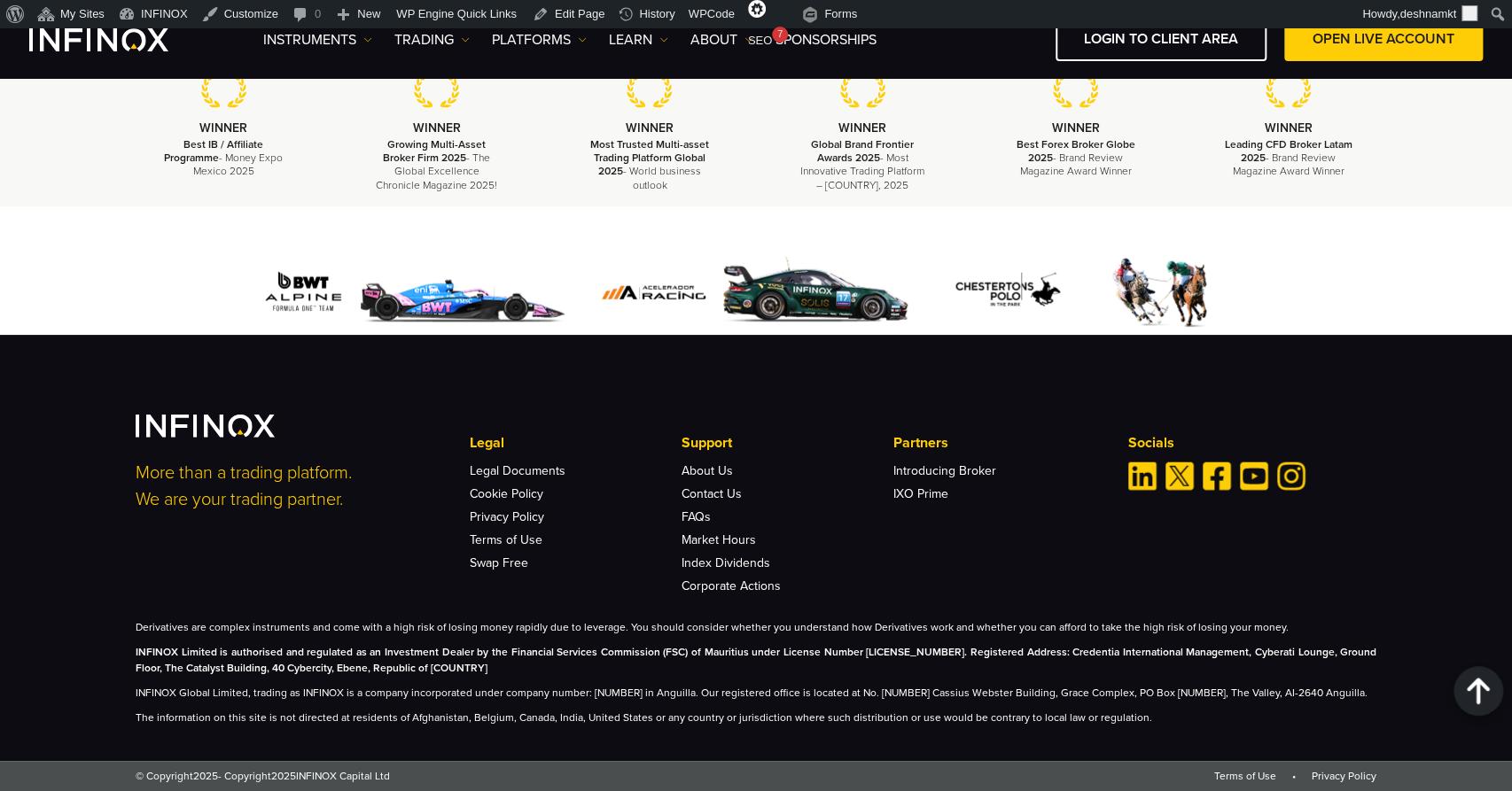 click on "Derivatives are complex instruments and come with a high risk of losing money rapidly due to leverage. You should consider whether you understand how Derivatives work and whether you can afford to take the high risk of losing your money.
INFINOX Limited is authorised and regulated as an Investment Dealer by the Financial Services Commission (FSC) of Mauritius under License Number GB20025832. Registered Address: Credentia International Management, Cyberati Lounge, Ground Floor, The Catalyst Building, 40 Cybercity, Ebene, Republic of Mauritius
INFINOX Global Limited, trading as INFINOX is a company incorporated under company number: A000001246 in Anguilla. Our registered office is located at No. 9 Cassius Webster Building, Grace Complex, PO Box 1330, The Valley, AI-2640 Anguilla." at bounding box center (756, 672) 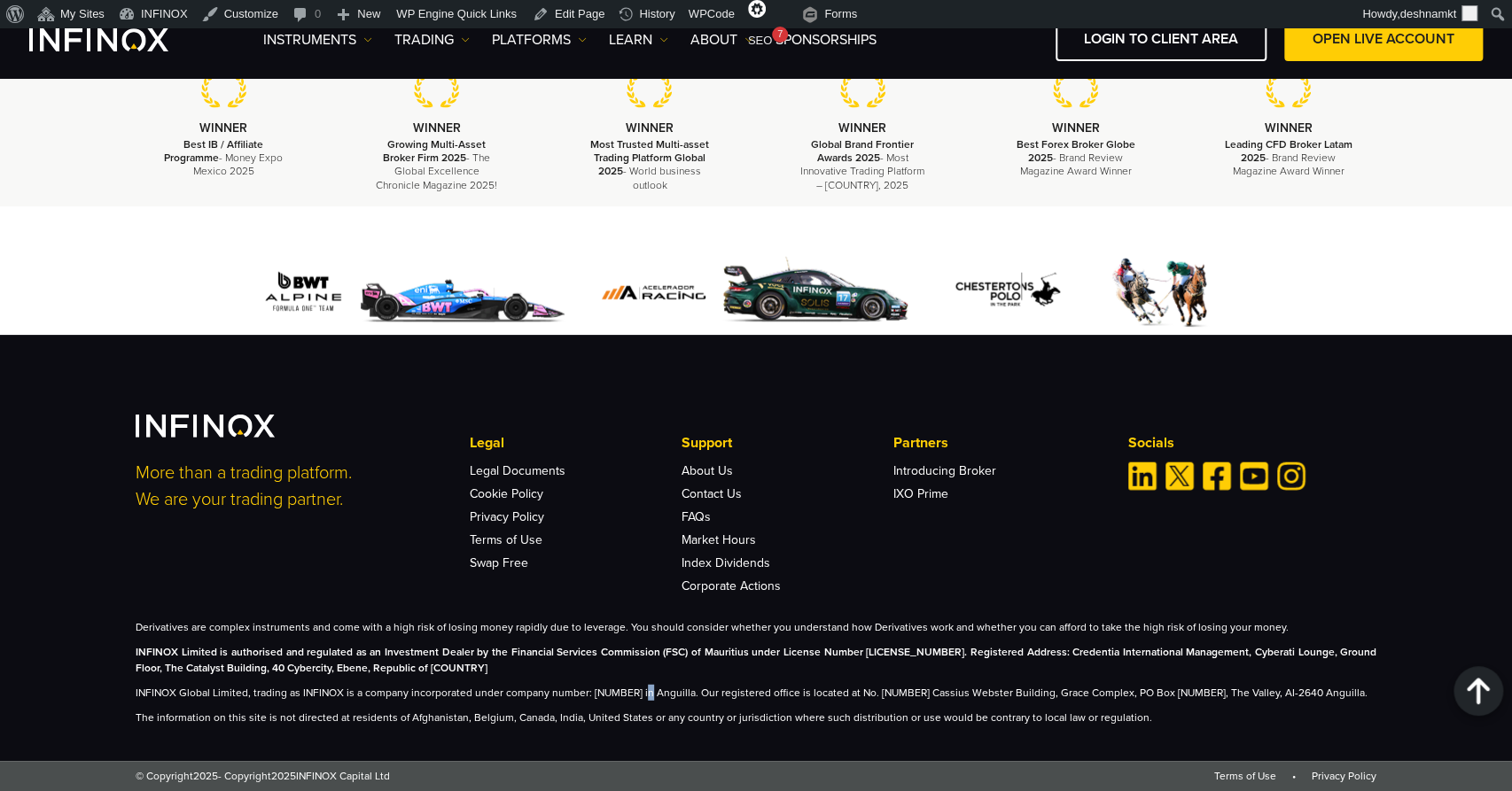 click on "INFINOX Global Limited, trading as INFINOX is a company incorporated under company number: A000001246 in Anguilla. Our registered office is located at No. 9 Cassius Webster Building, Grace Complex, PO Box 1330, The Valley, AI-2640 Anguilla." at bounding box center (756, 693) 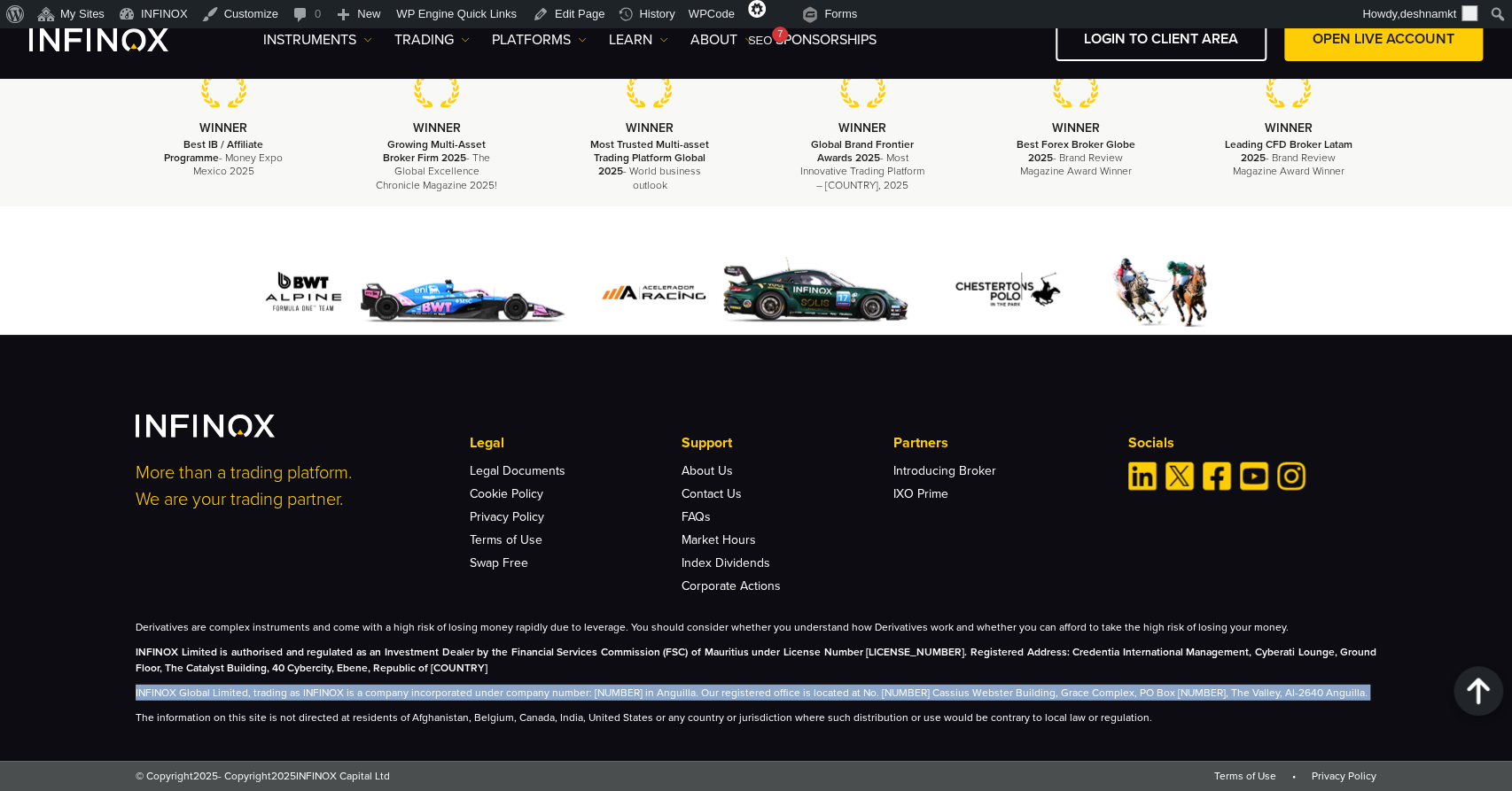 scroll, scrollTop: 0, scrollLeft: 0, axis: both 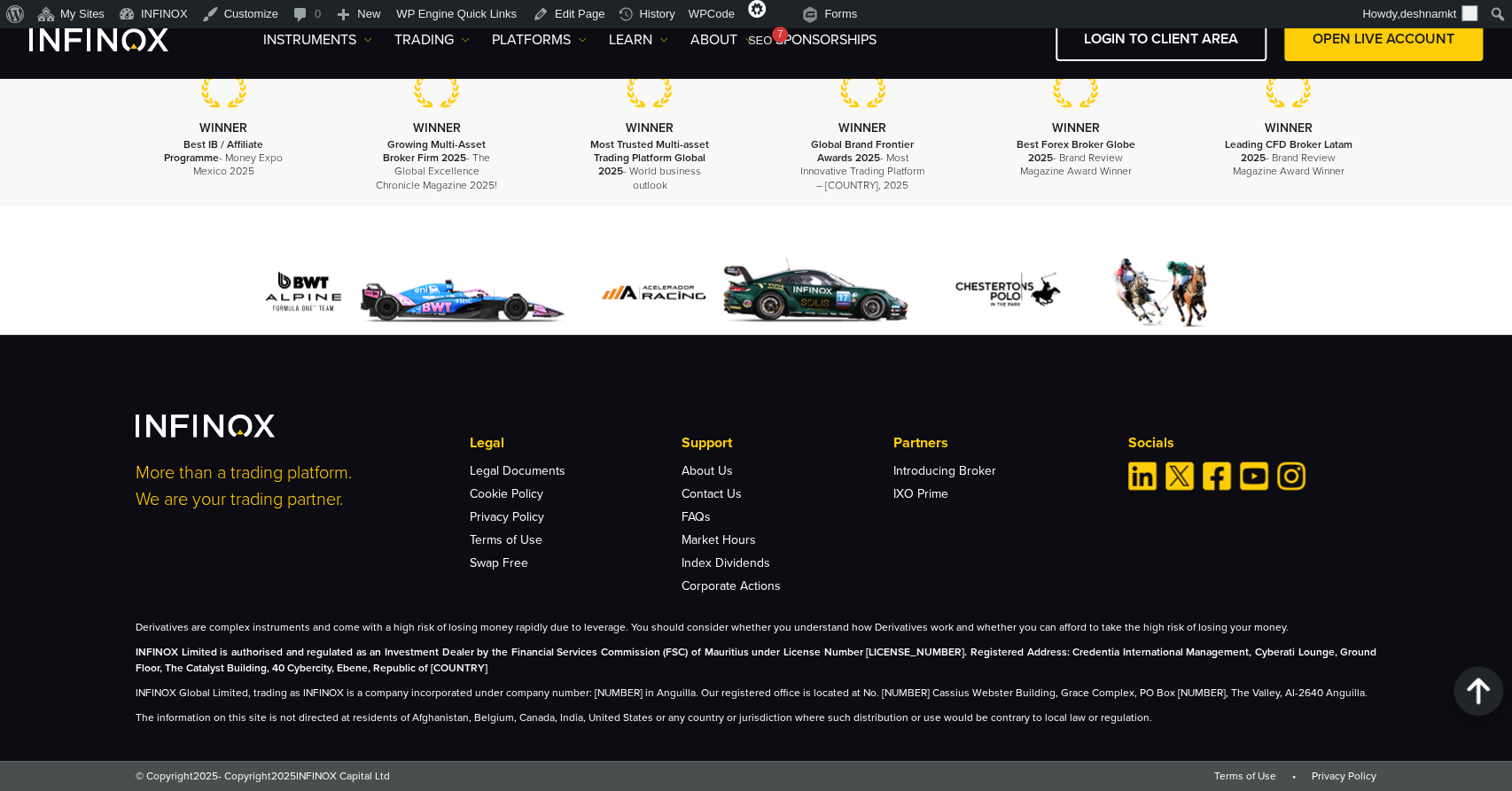 click on "INFINOX Limited is authorised and regulated as an Investment Dealer by the Financial Services Commission (FSC) of Mauritius under License Number GB20025832. Registered Address: Credentia International Management, Cyberati Lounge, Ground Floor, The Catalyst Building, 40 Cybercity, Ebene, Republic of Mauritius" at bounding box center (756, 660) 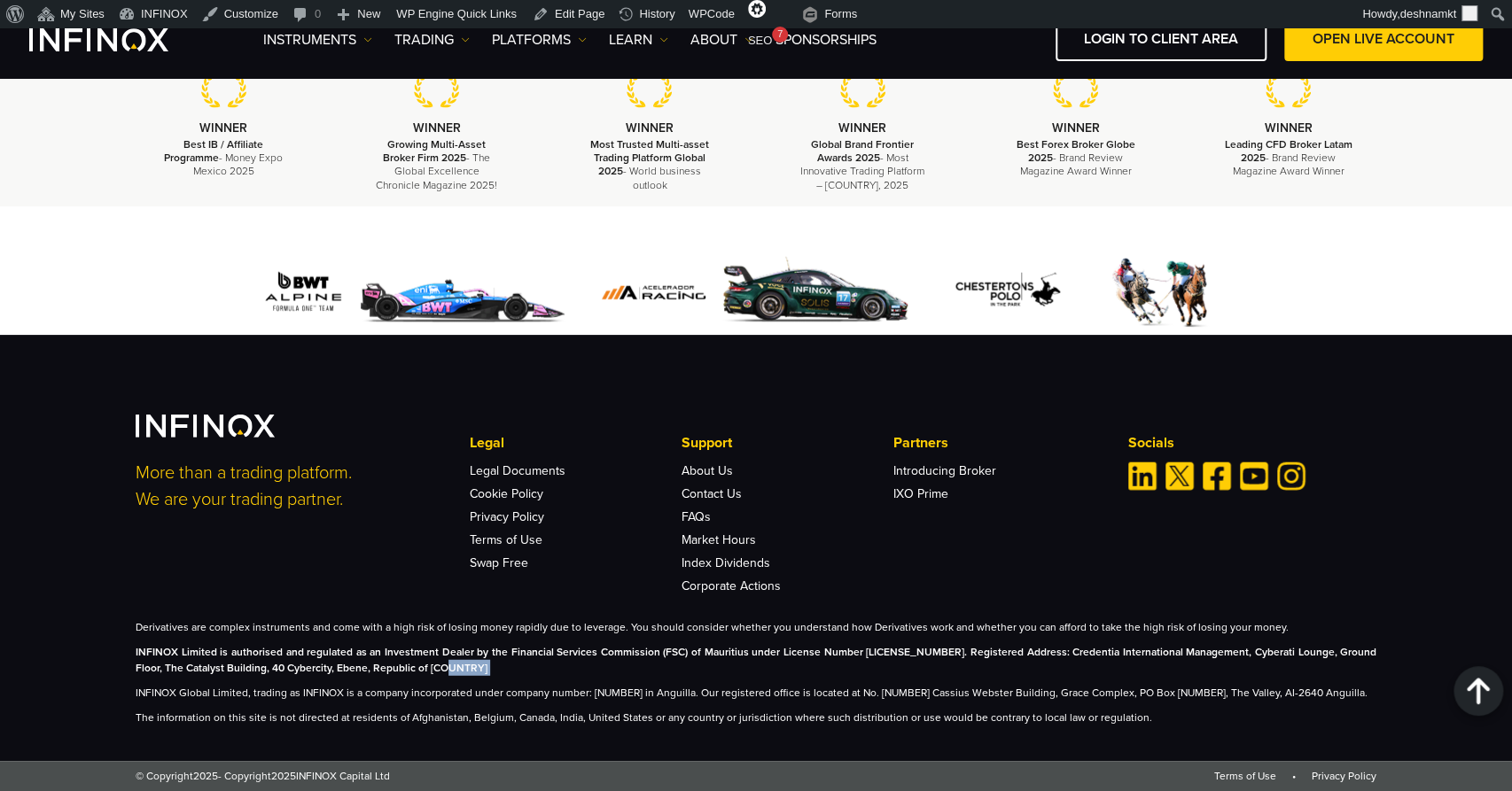 click on "INFINOX Limited is authorised and regulated as an Investment Dealer by the Financial Services Commission (FSC) of Mauritius under License Number GB20025832. Registered Address: Credentia International Management, Cyberati Lounge, Ground Floor, The Catalyst Building, 40 Cybercity, Ebene, Republic of Mauritius" at bounding box center [756, 660] 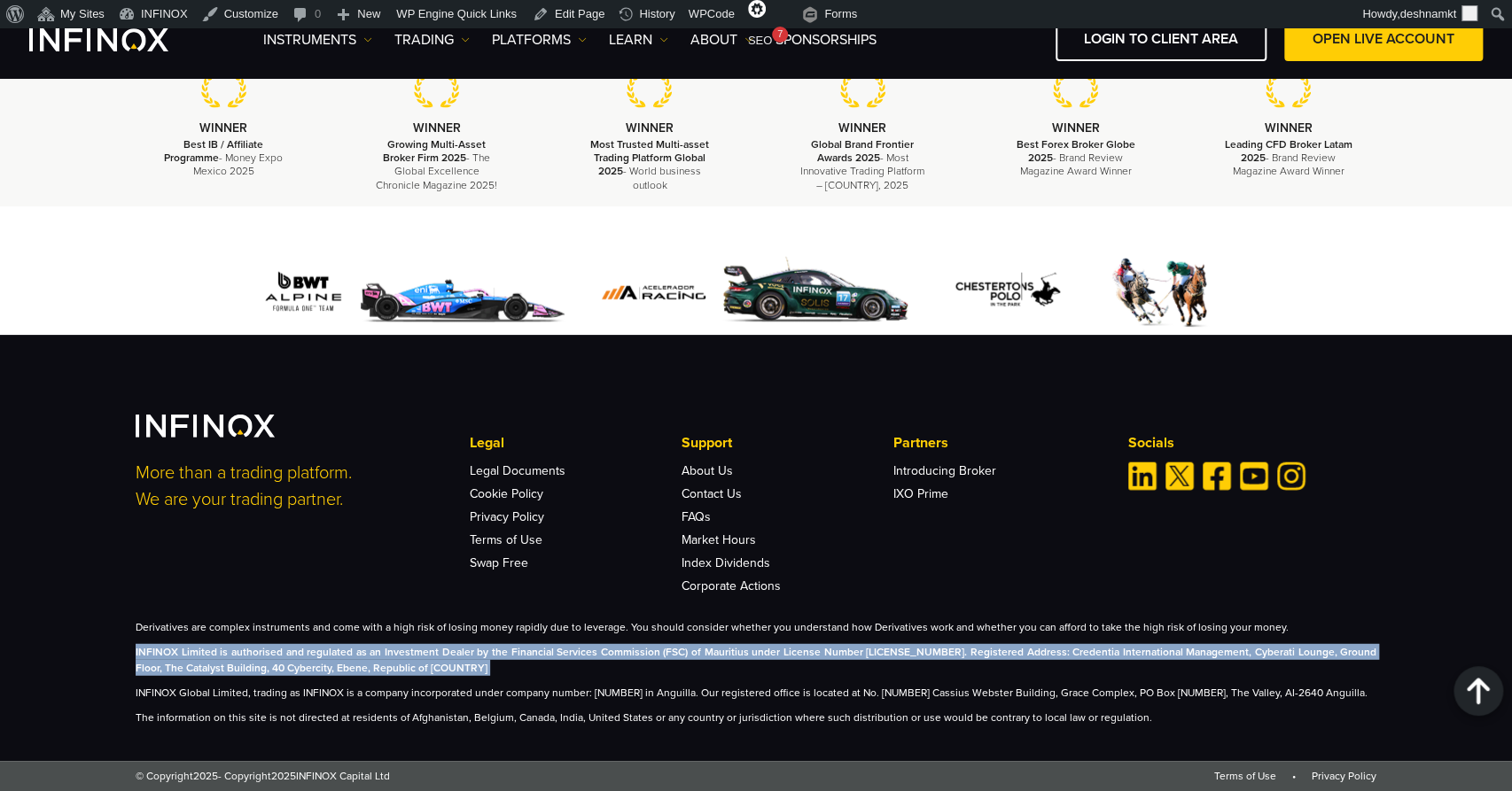 click on "INFINOX Limited is authorised and regulated as an Investment Dealer by the Financial Services Commission (FSC) of Mauritius under License Number GB20025832. Registered Address: Credentia International Management, Cyberati Lounge, Ground Floor, The Catalyst Building, 40 Cybercity, Ebene, Republic of Mauritius" at bounding box center [756, 660] 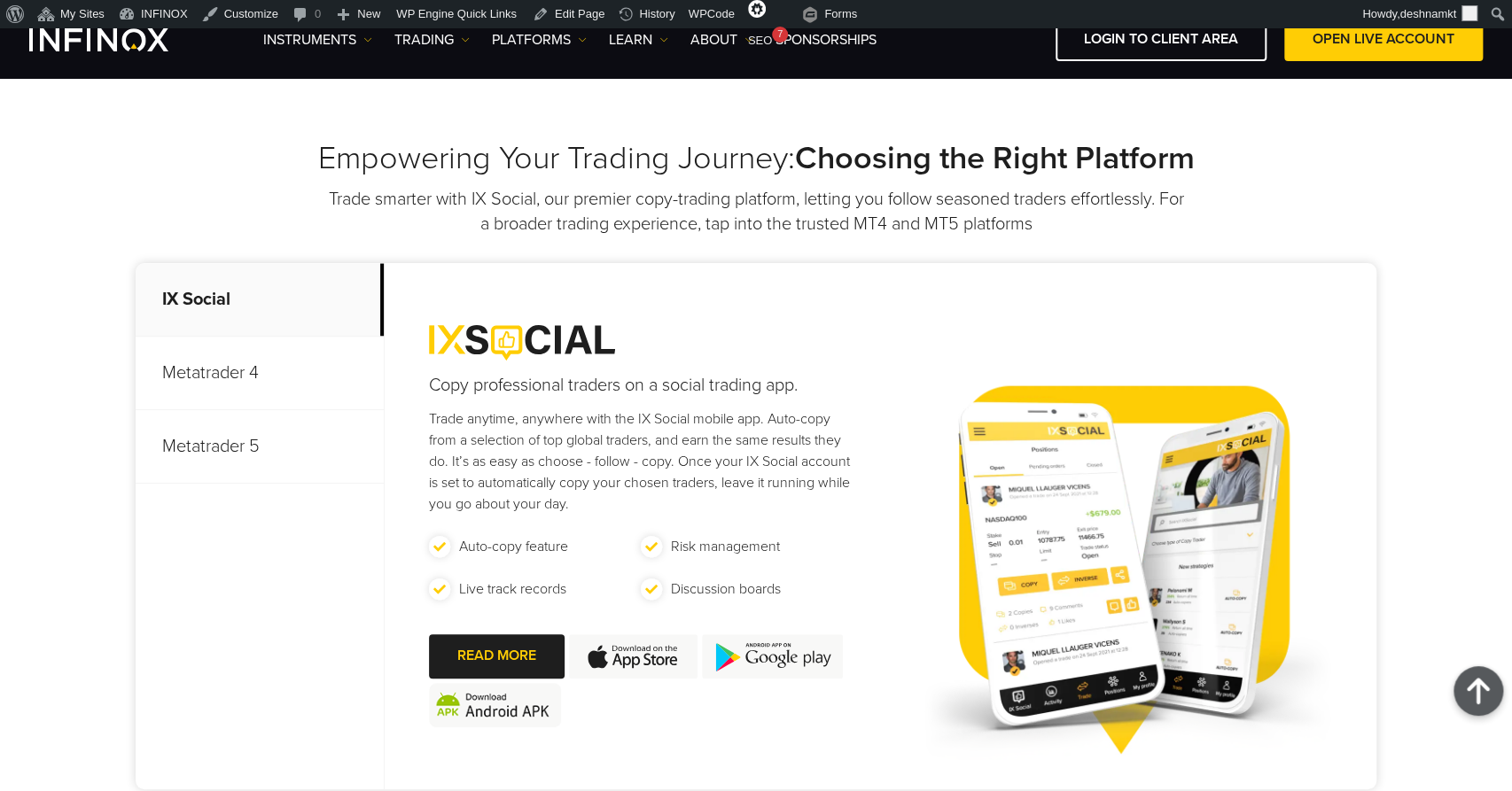 scroll, scrollTop: 0, scrollLeft: 0, axis: both 